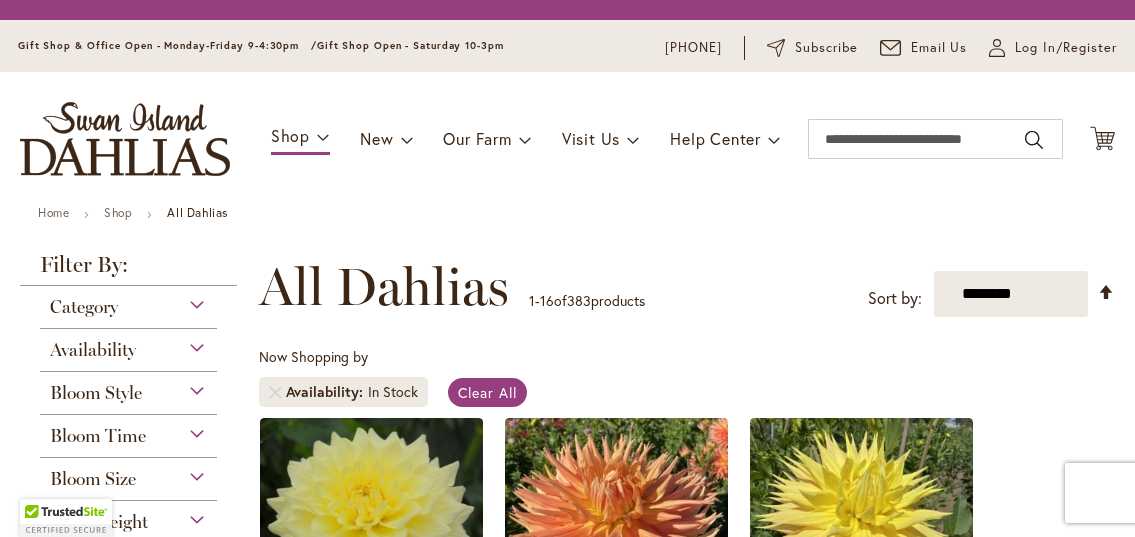 scroll, scrollTop: 0, scrollLeft: 0, axis: both 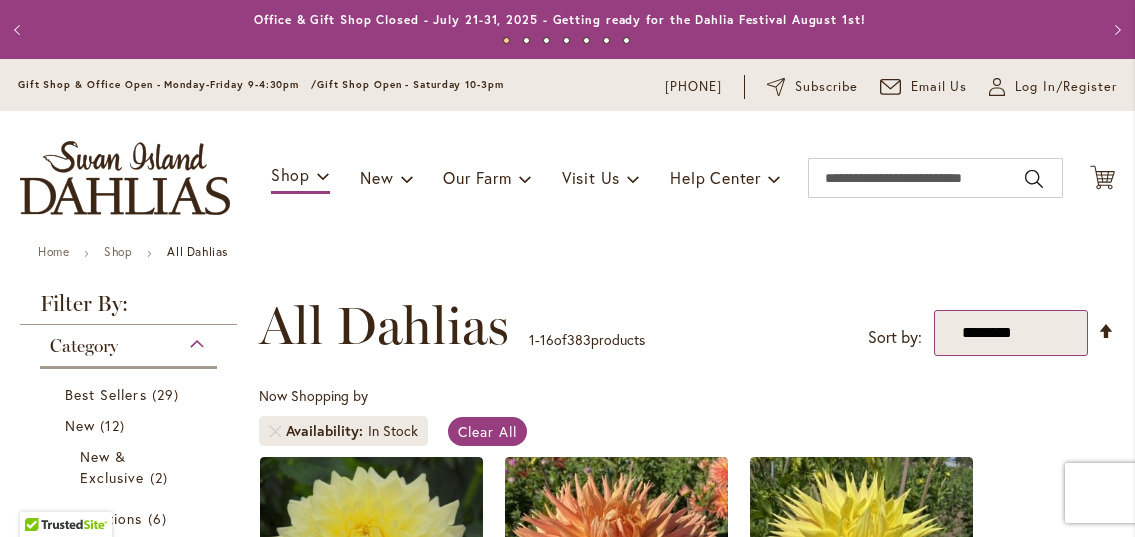 click on "**********" at bounding box center [1011, 333] 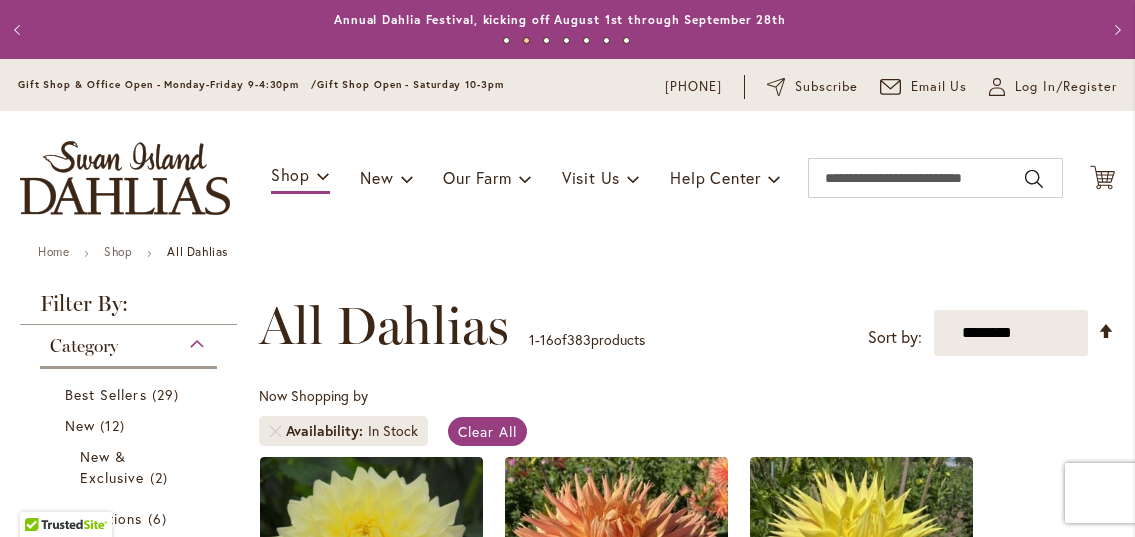 select on "****" 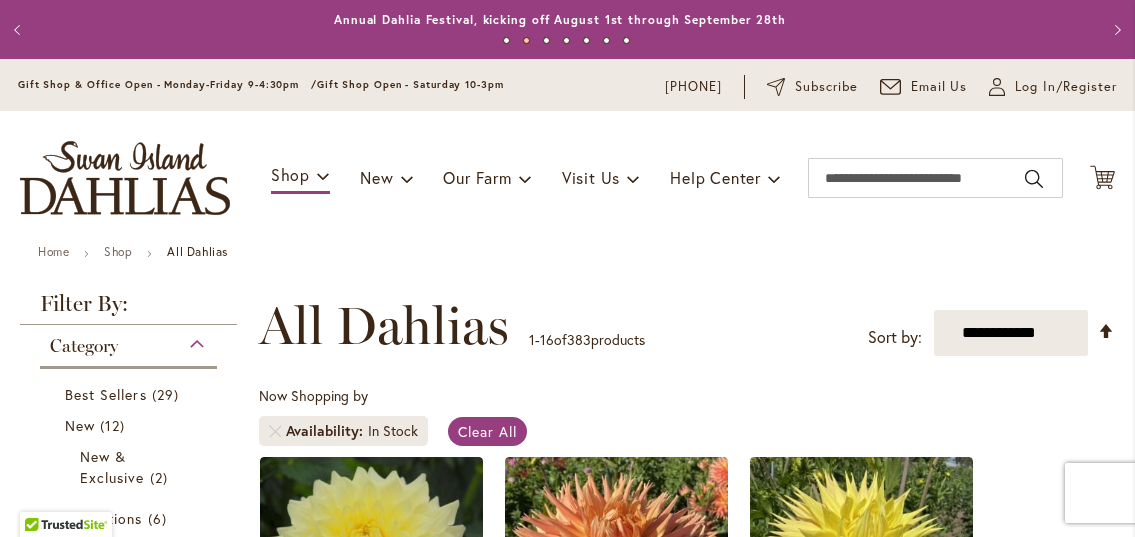 click on "**********" at bounding box center [1011, 333] 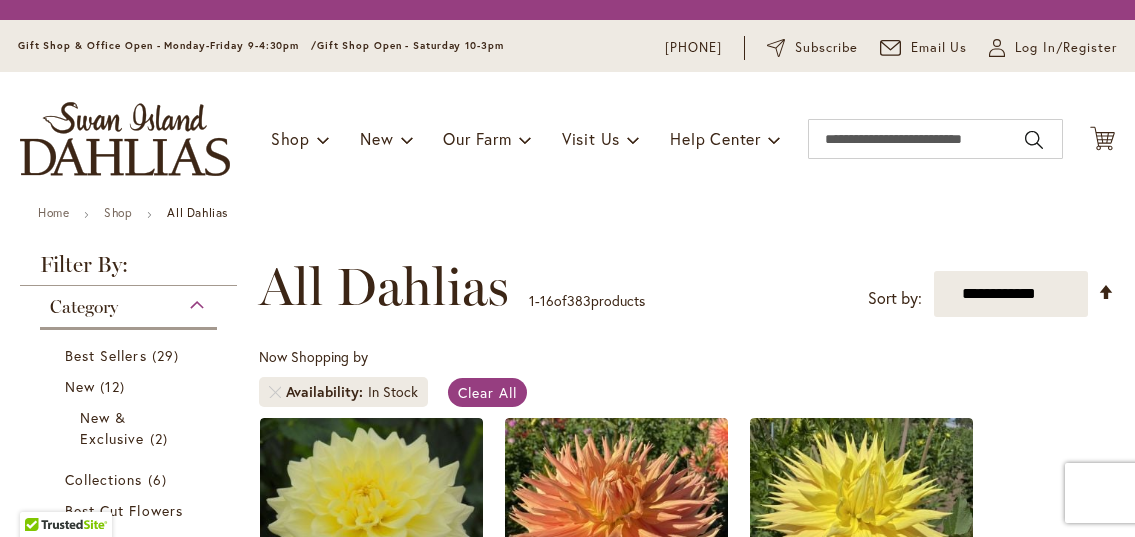 scroll, scrollTop: 0, scrollLeft: 0, axis: both 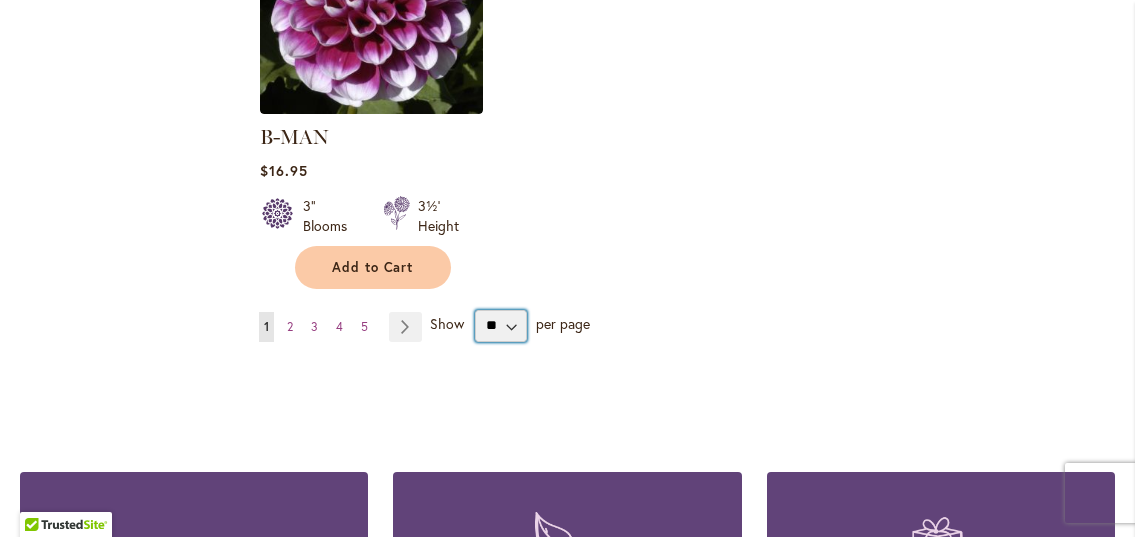 click on "**
**
**
**" at bounding box center (501, 326) 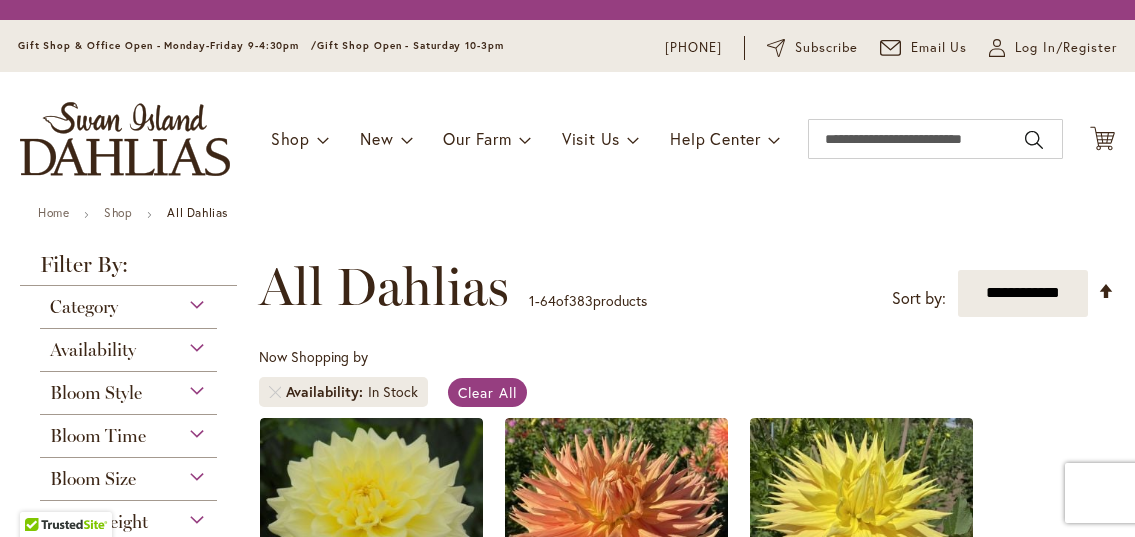 scroll, scrollTop: 0, scrollLeft: 0, axis: both 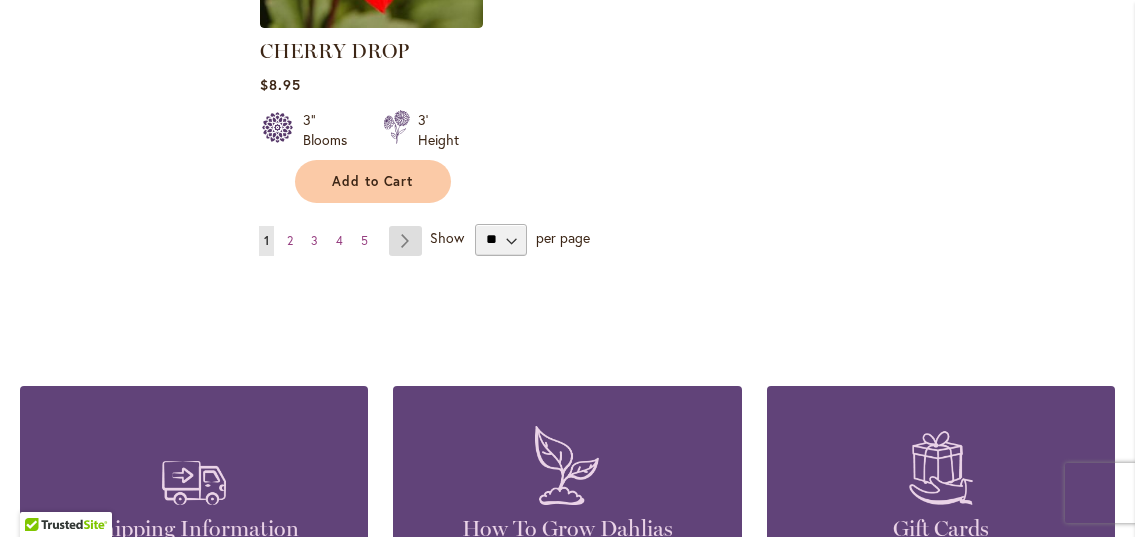 click on "Page
Next" at bounding box center (405, 241) 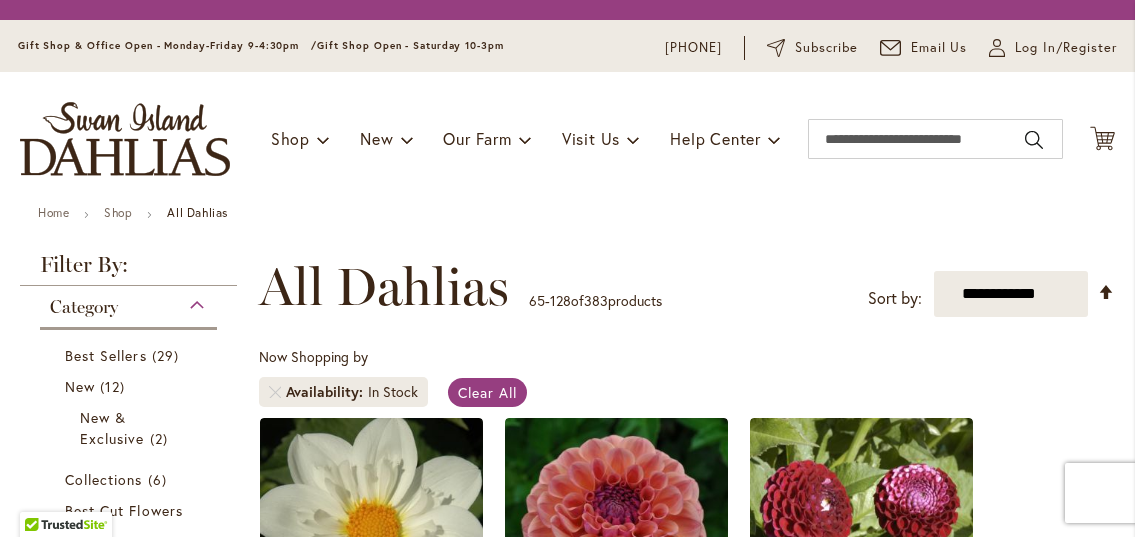 scroll, scrollTop: 0, scrollLeft: 0, axis: both 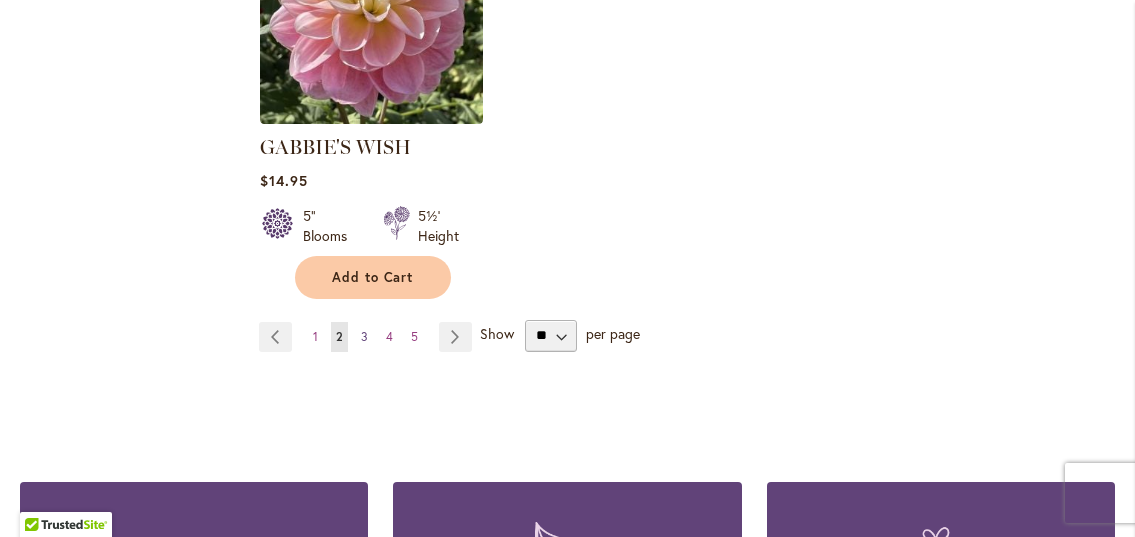 click on "Page
3" at bounding box center (364, 337) 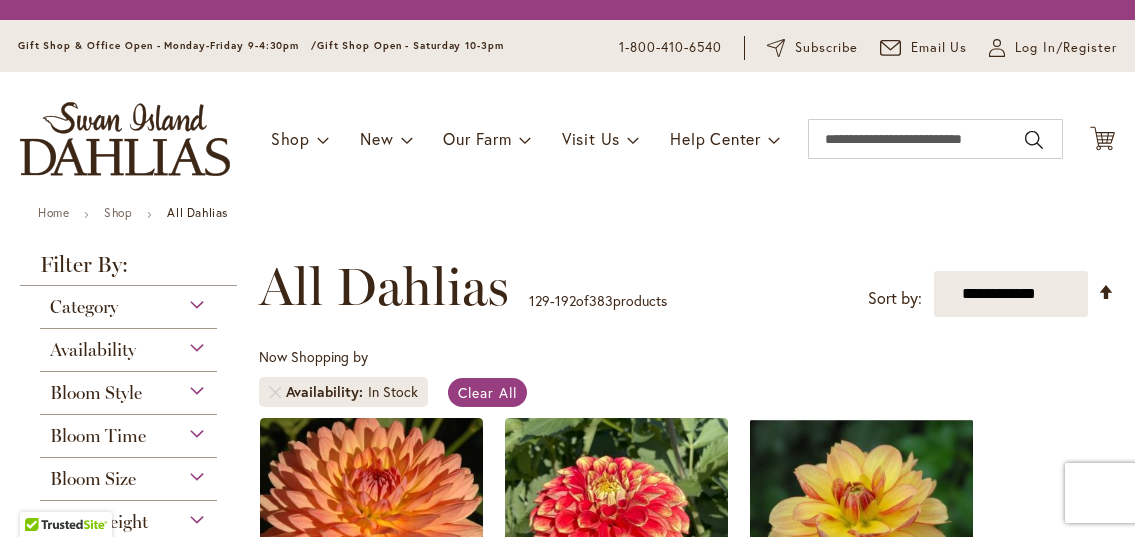 scroll, scrollTop: 0, scrollLeft: 0, axis: both 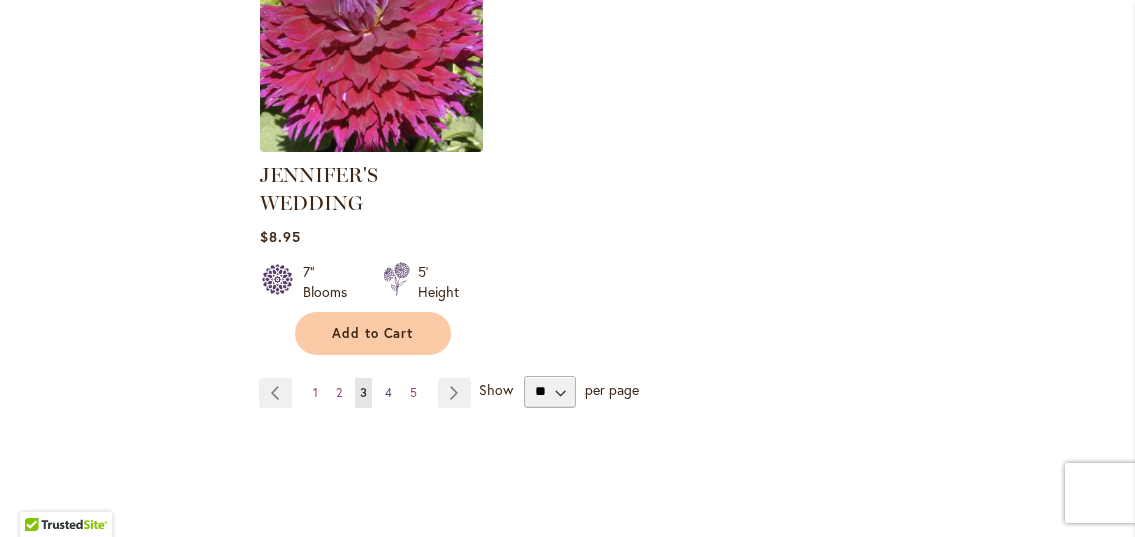 click on "Page
4" at bounding box center (388, 393) 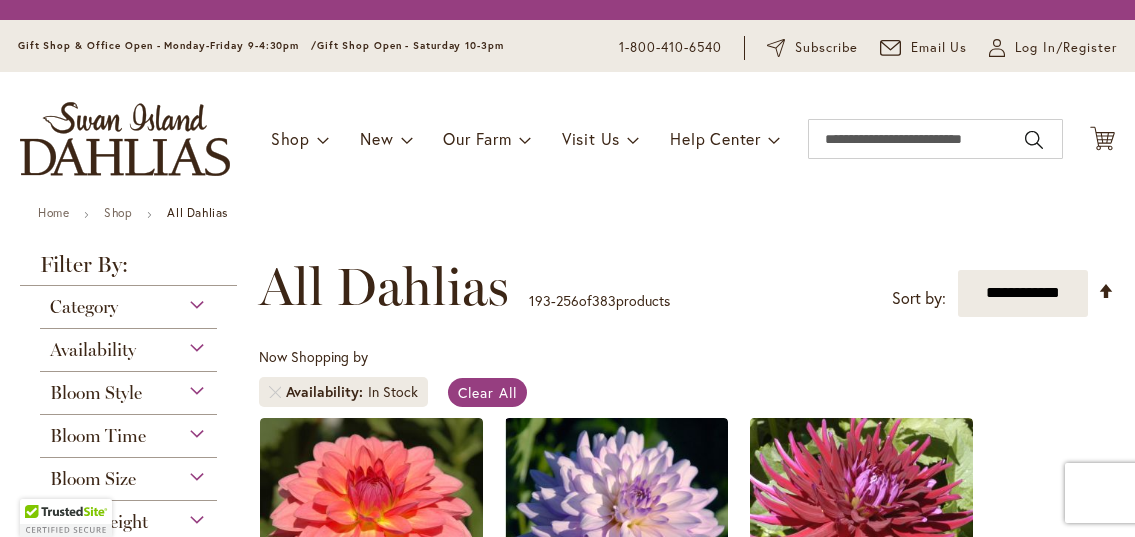 scroll, scrollTop: 0, scrollLeft: 0, axis: both 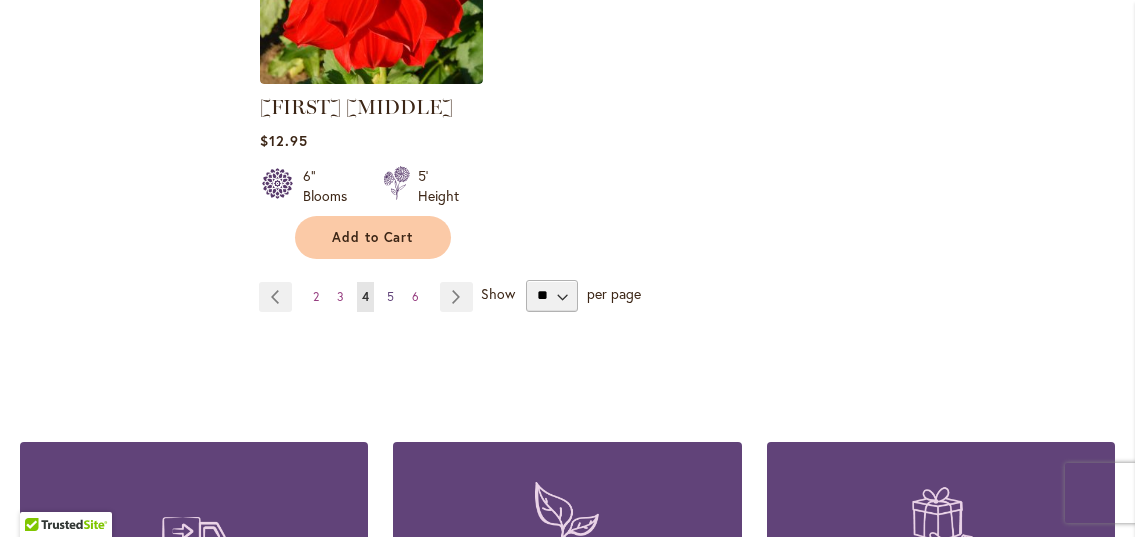 click on "5" at bounding box center [390, 296] 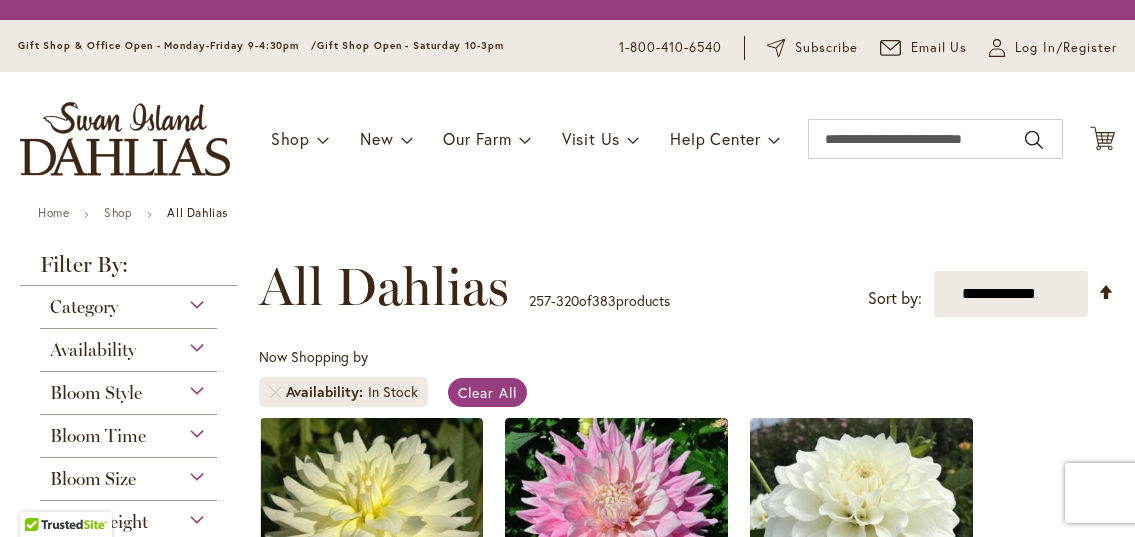 scroll, scrollTop: 0, scrollLeft: 0, axis: both 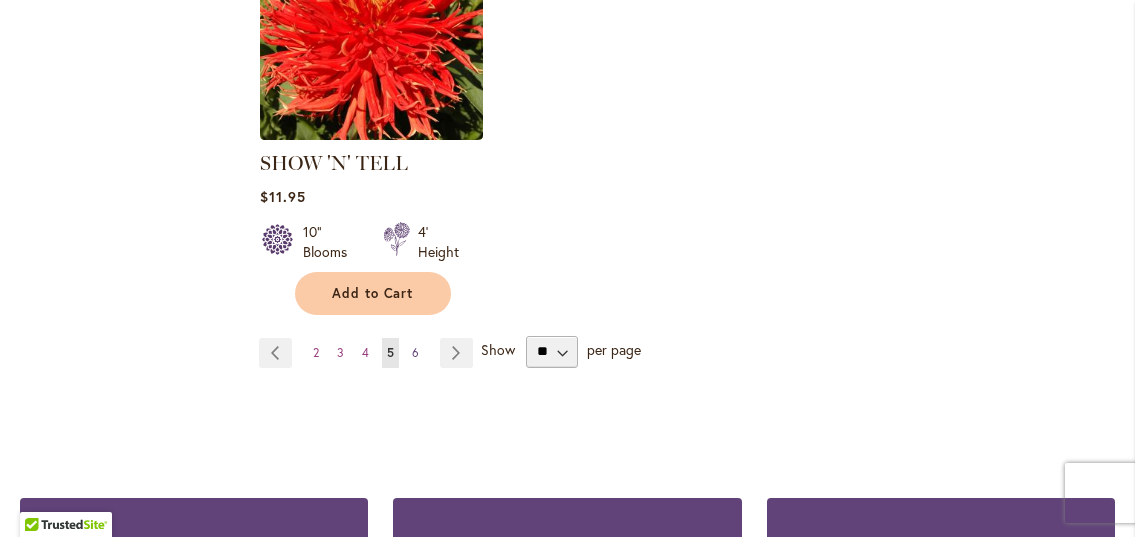 click on "6" at bounding box center [415, 352] 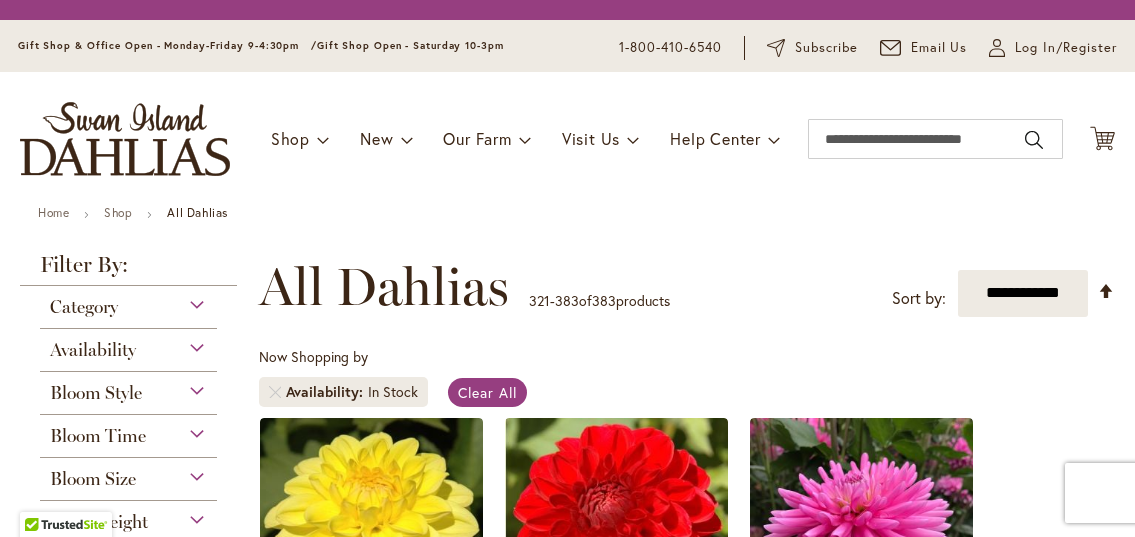 scroll, scrollTop: 0, scrollLeft: 0, axis: both 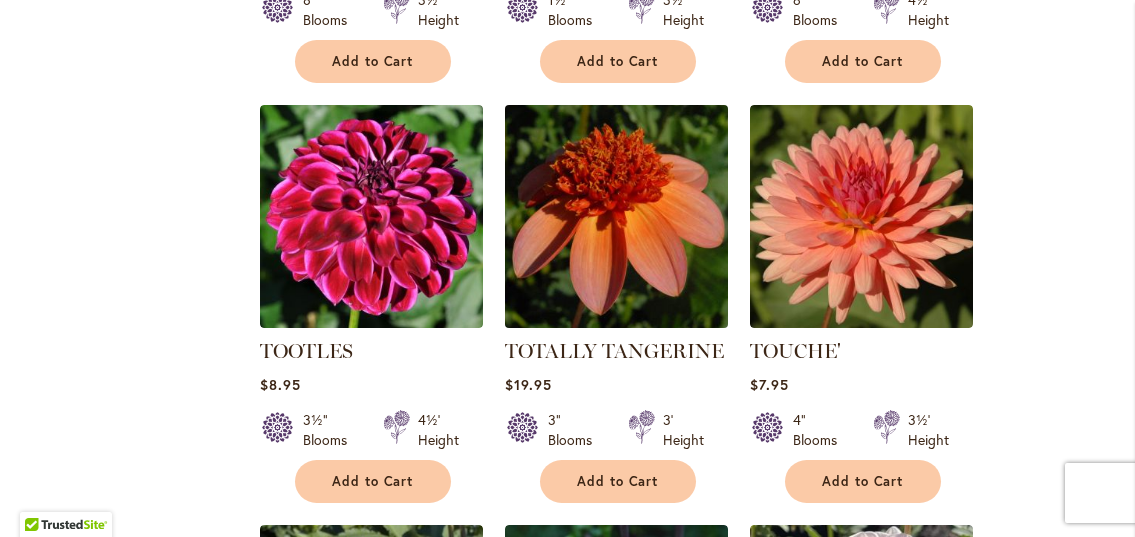 click at bounding box center (616, 216) 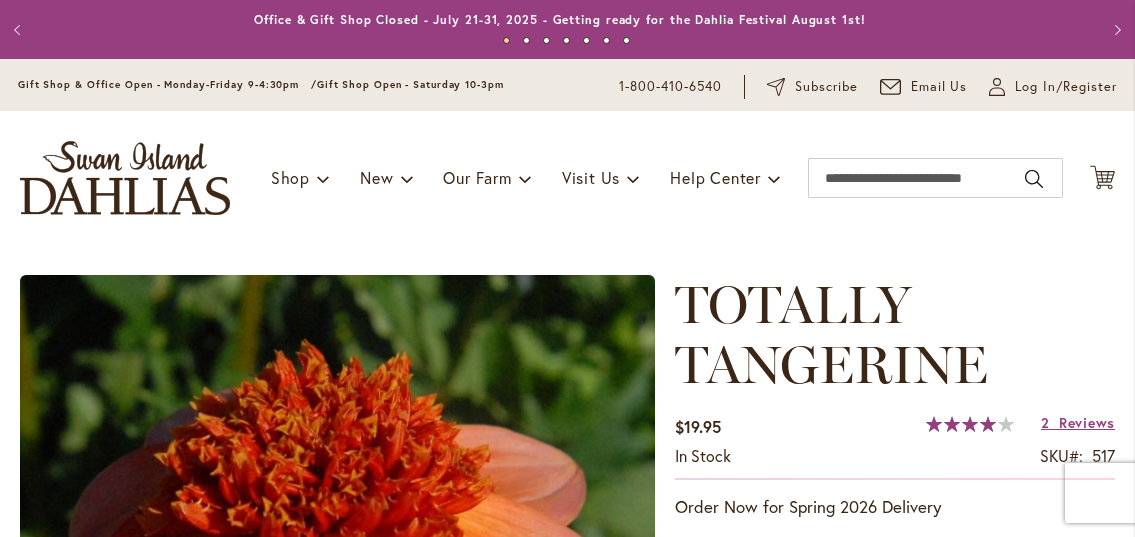 scroll, scrollTop: 0, scrollLeft: 0, axis: both 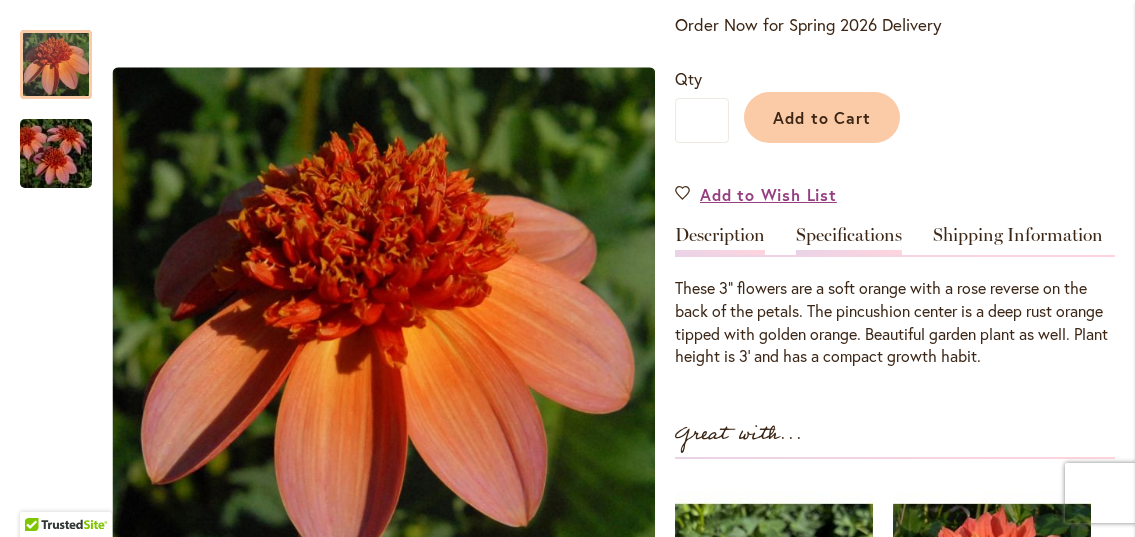 click on "Specifications" at bounding box center [849, 240] 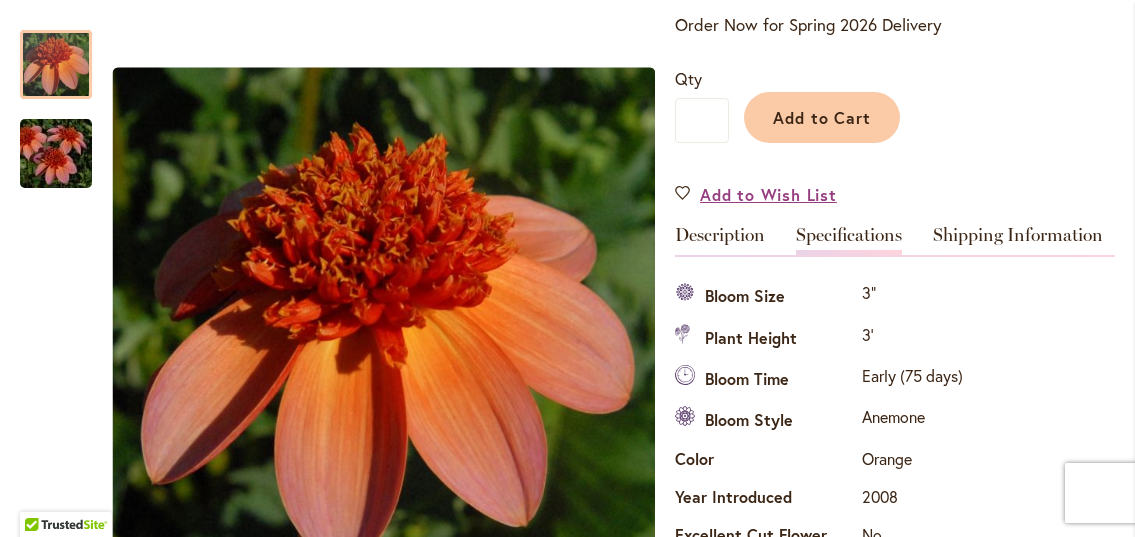 scroll, scrollTop: 724, scrollLeft: 0, axis: vertical 